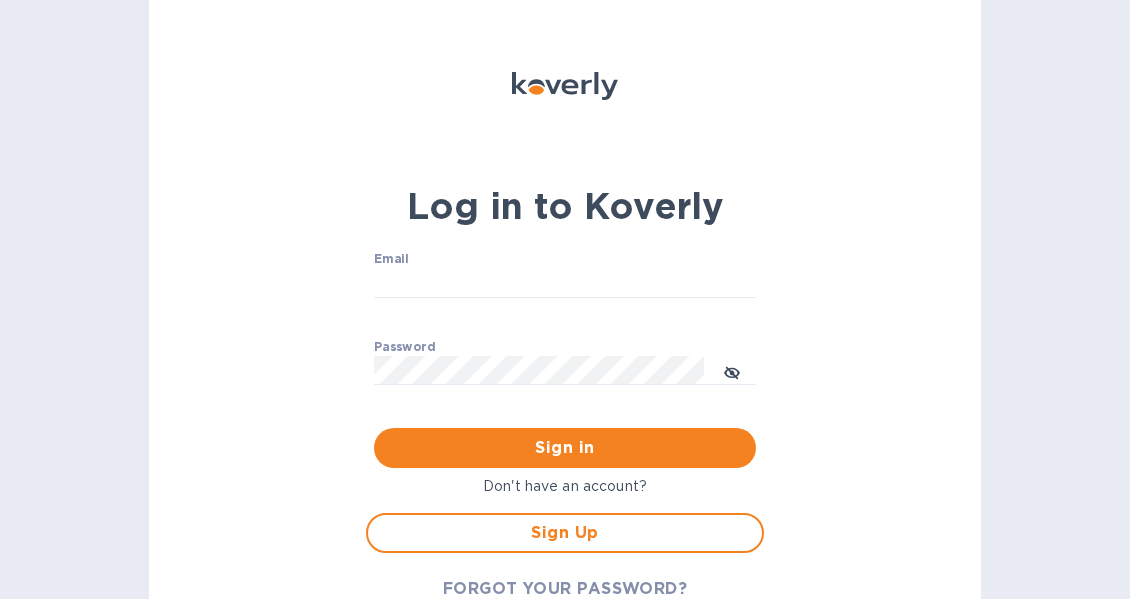 scroll, scrollTop: 0, scrollLeft: 0, axis: both 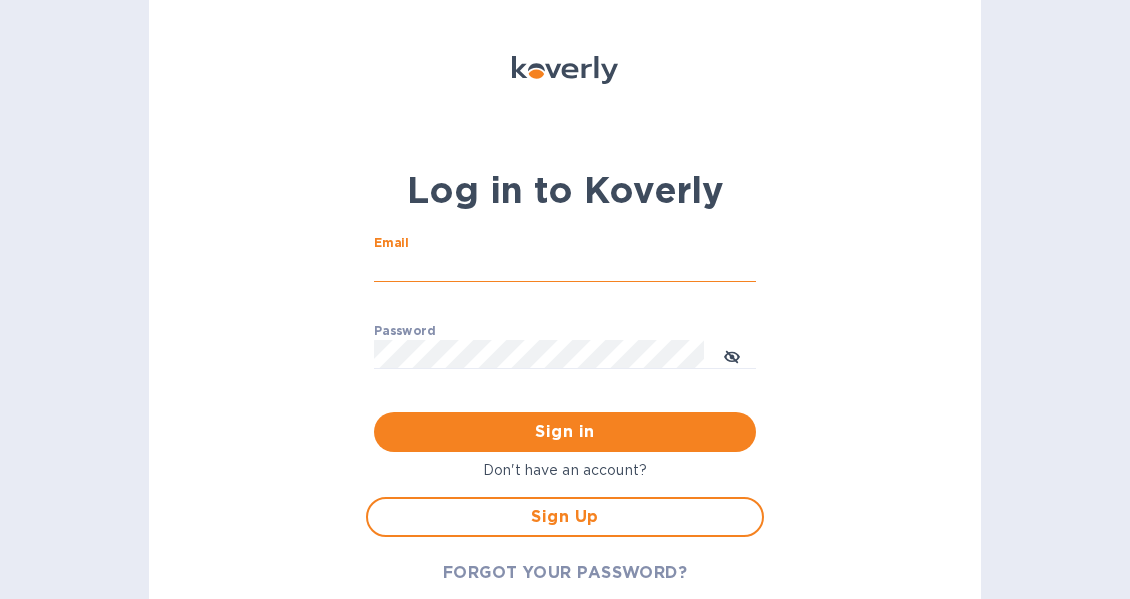click on "Email" at bounding box center (565, 267) 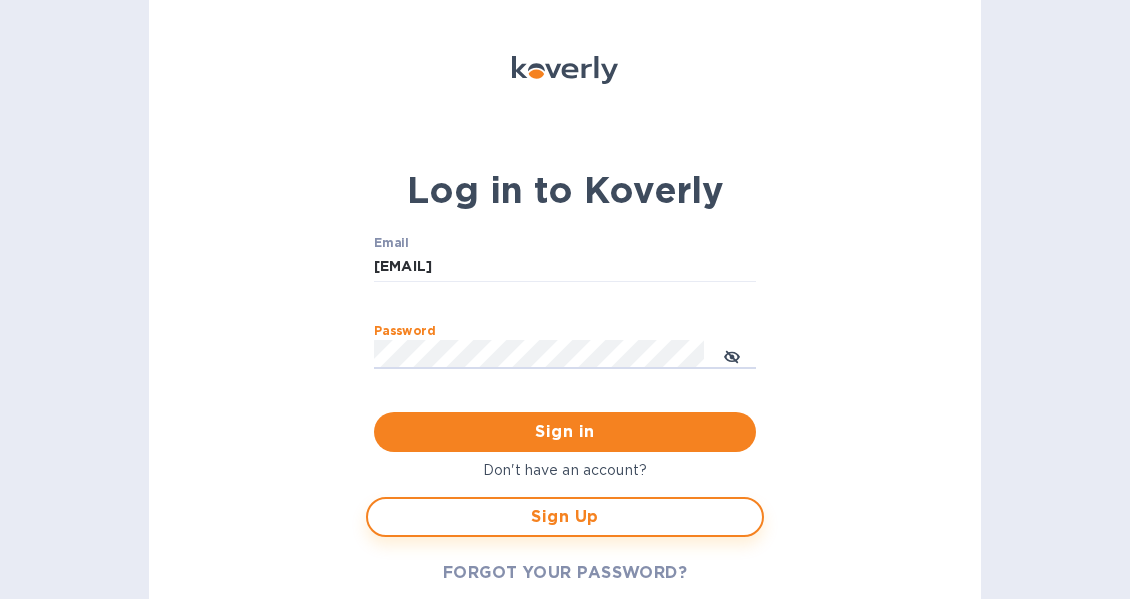 click on "Sign Up" at bounding box center (565, 517) 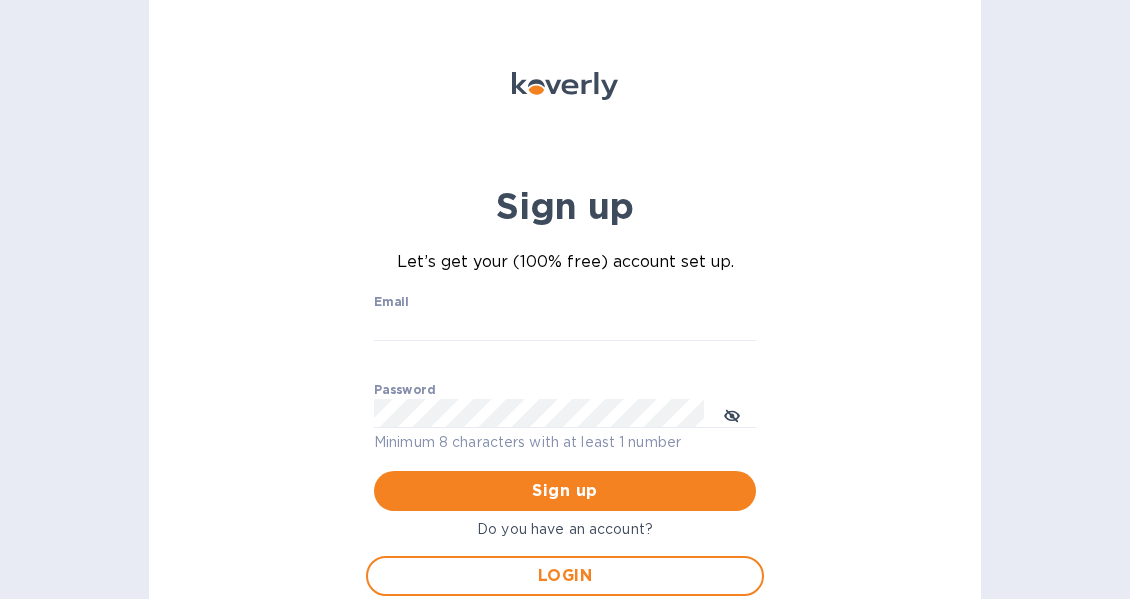 type on "[EMAIL]" 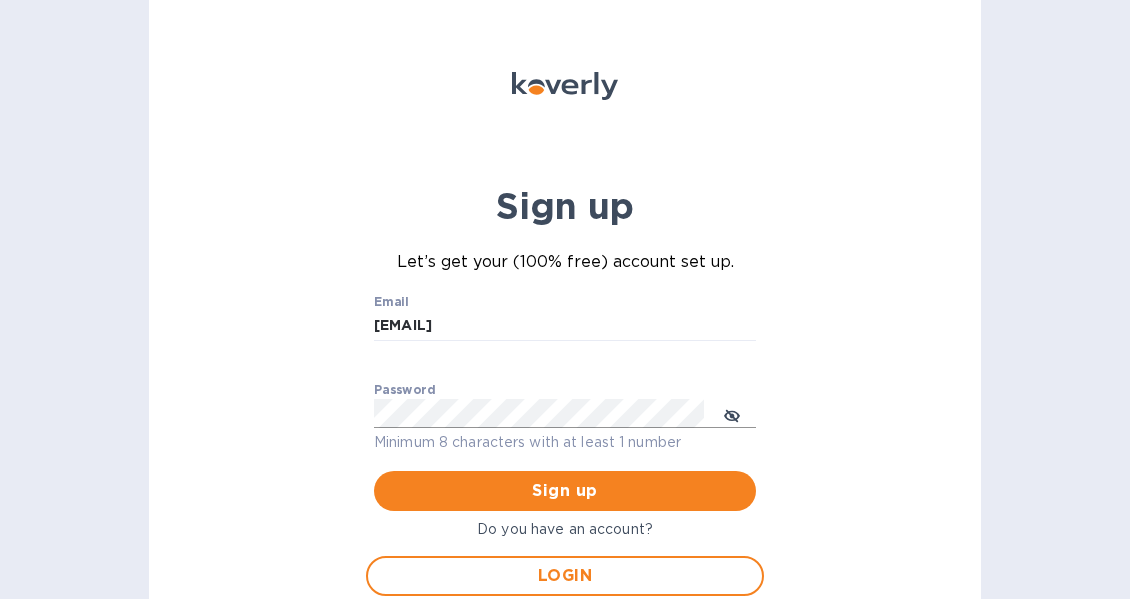 click 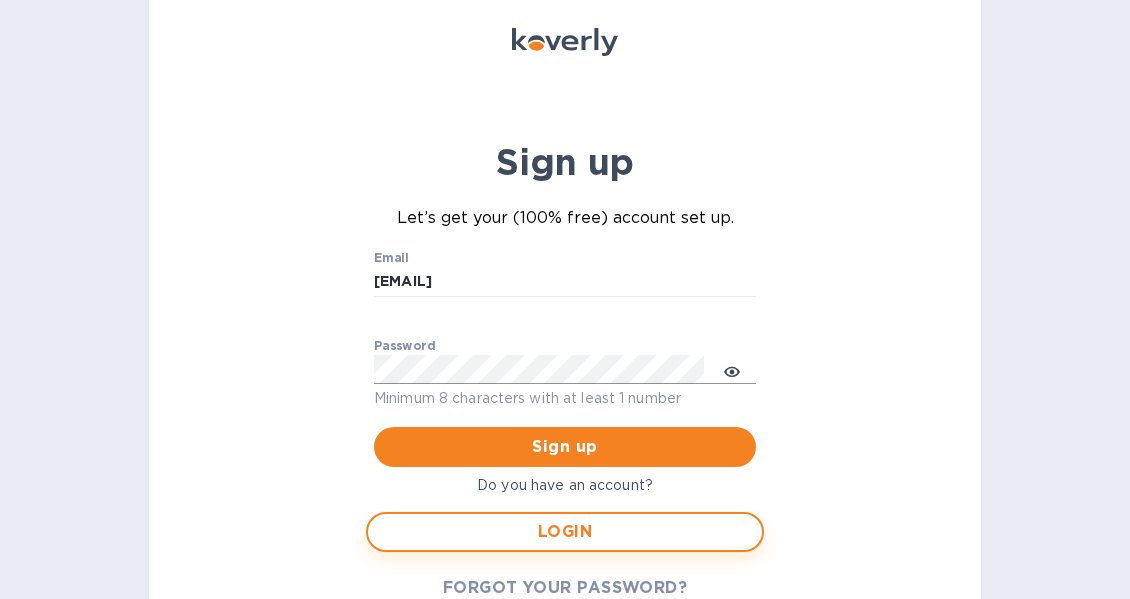 scroll, scrollTop: 60, scrollLeft: 0, axis: vertical 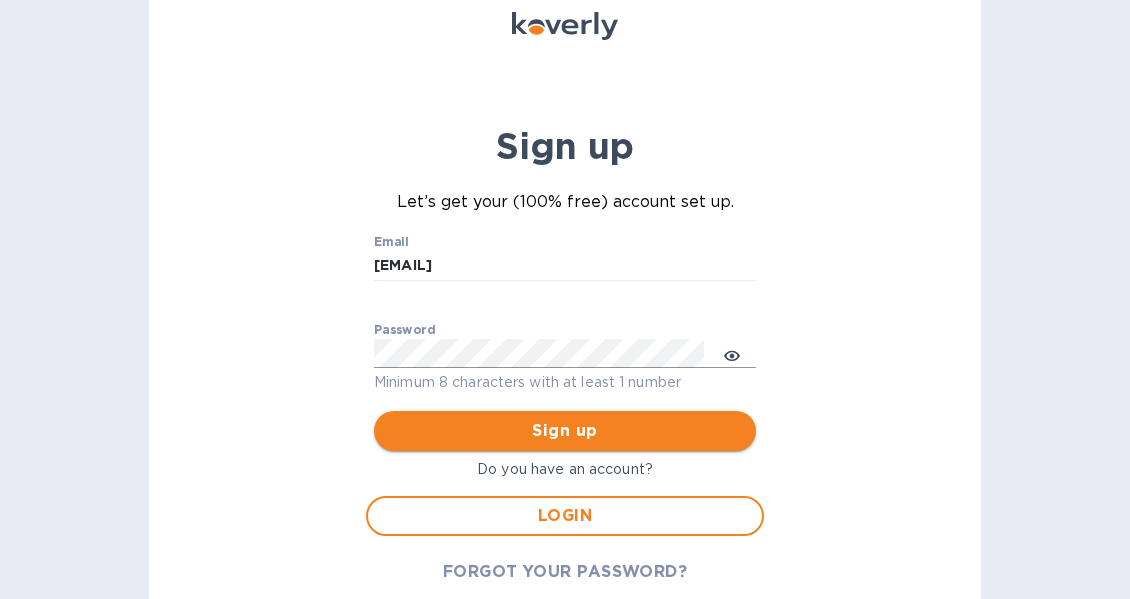 click on "Sign up" at bounding box center (565, 431) 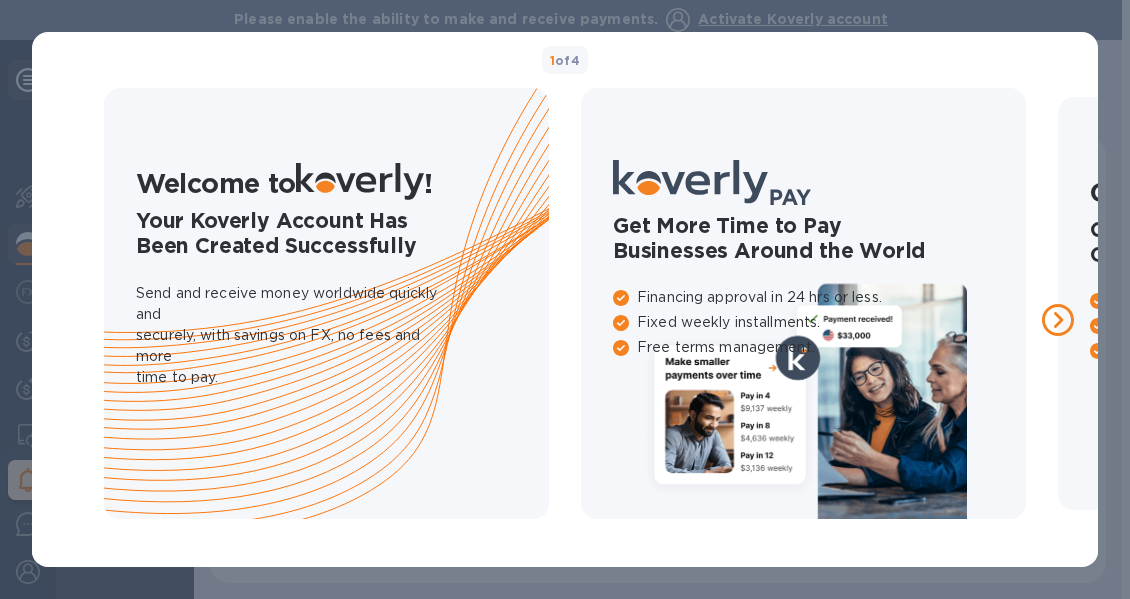 click 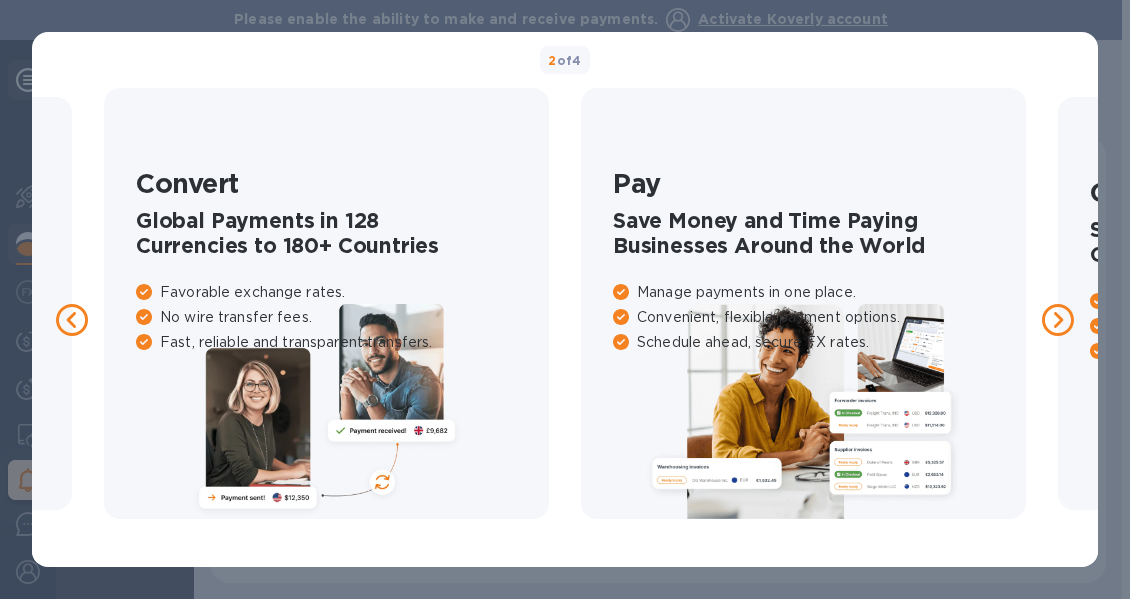 click 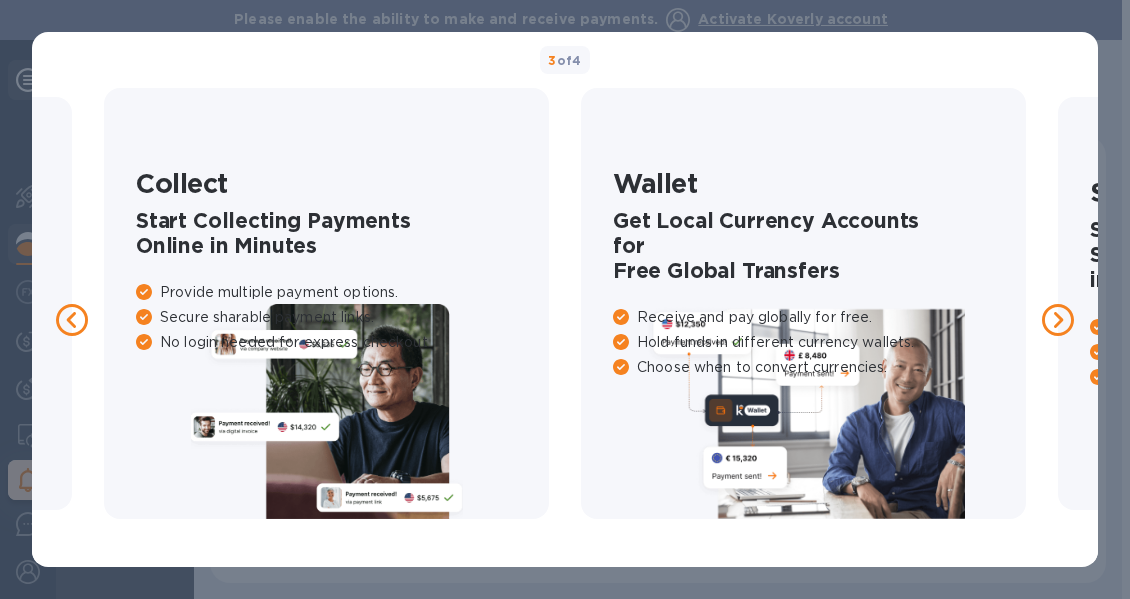click 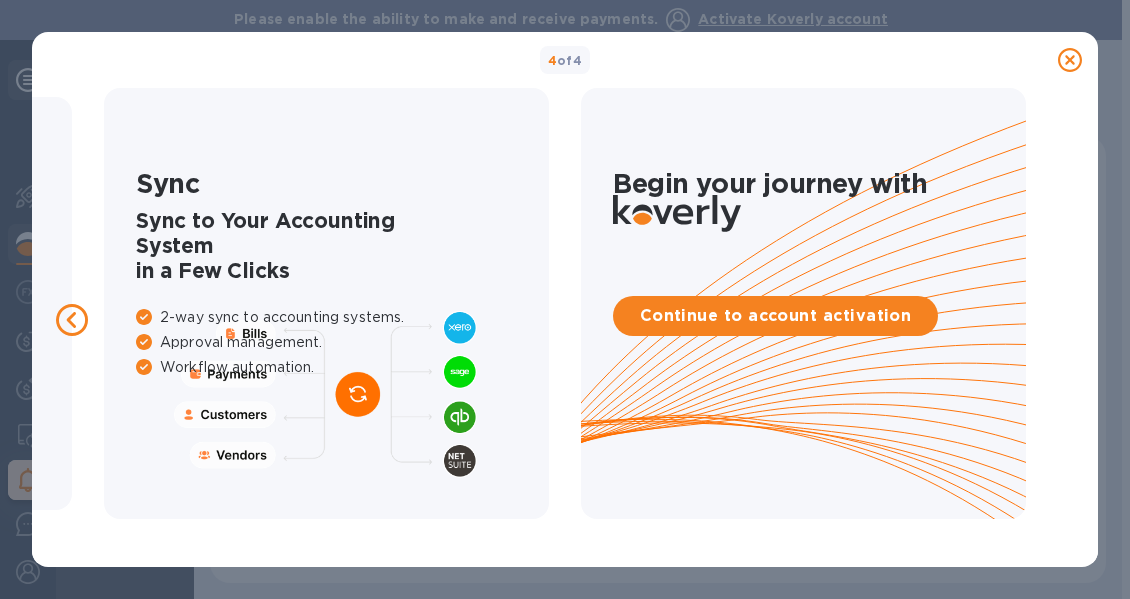 click at bounding box center [1058, 320] 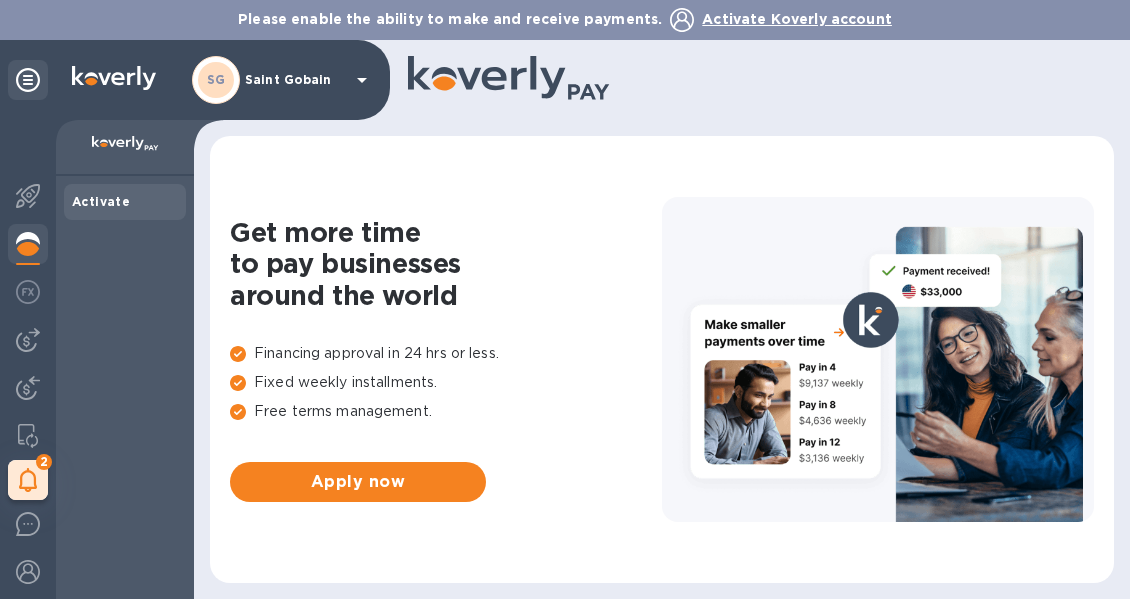 click on "Saint Gobain" at bounding box center (295, 80) 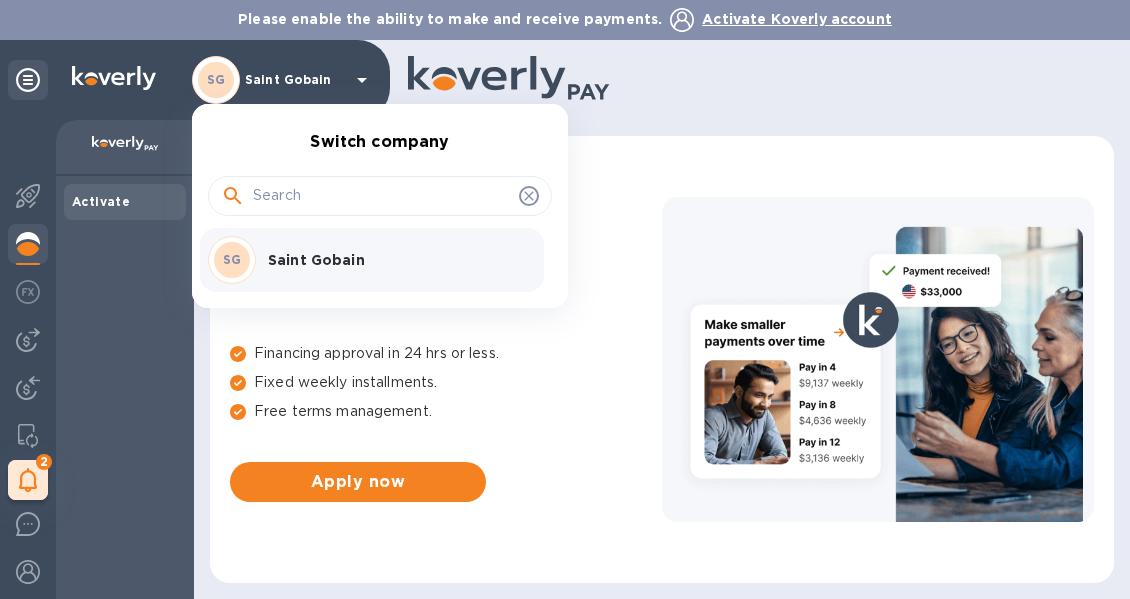 click at bounding box center [565, 299] 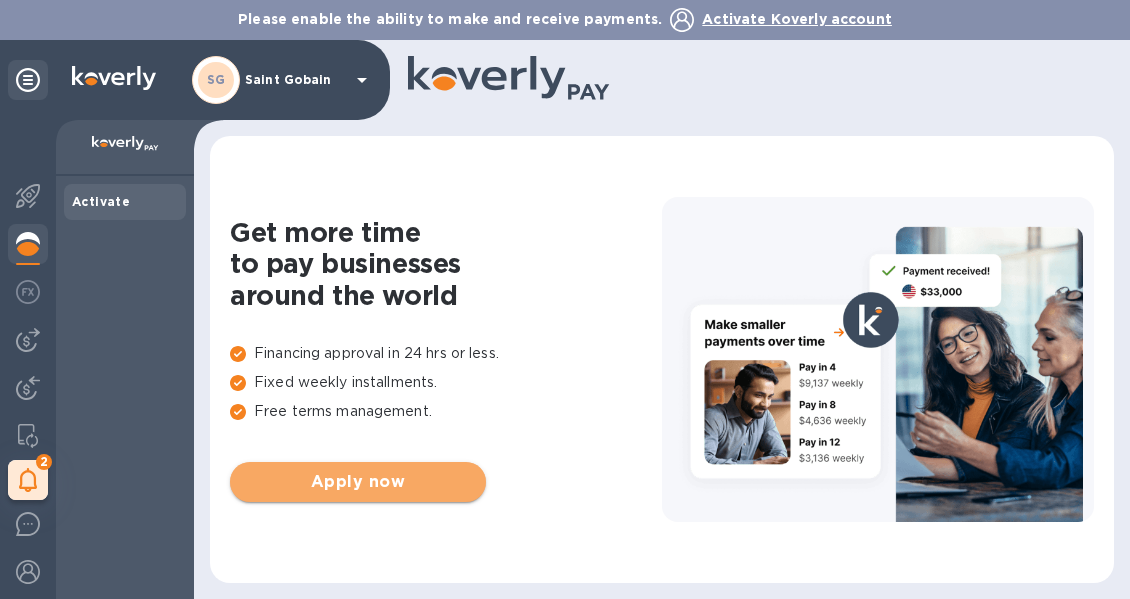 drag, startPoint x: 309, startPoint y: 482, endPoint x: 298, endPoint y: 497, distance: 18.601076 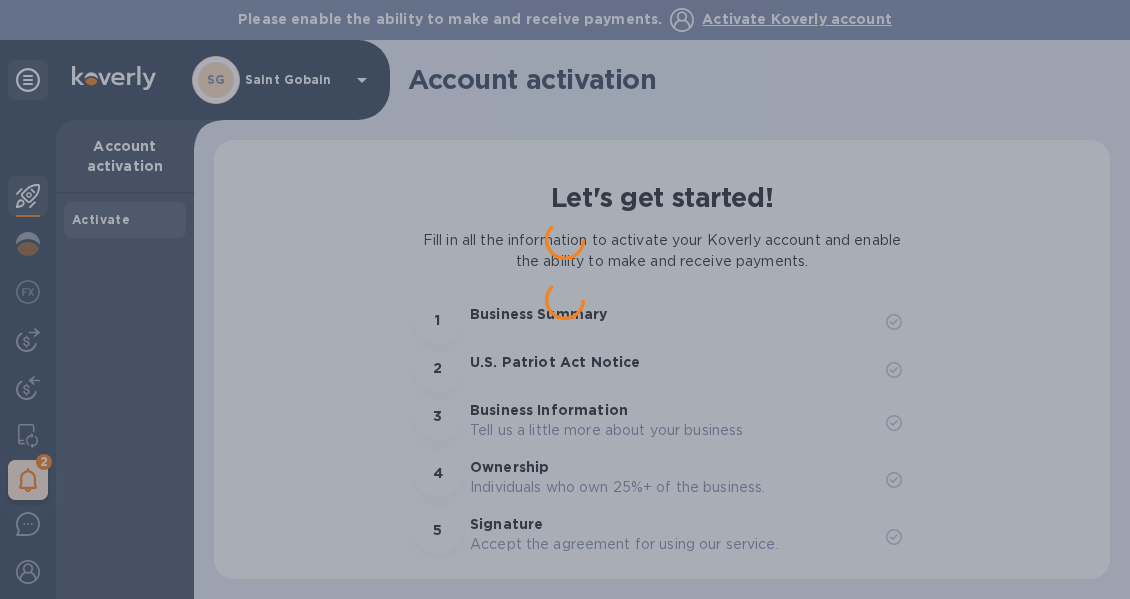scroll, scrollTop: 0, scrollLeft: 0, axis: both 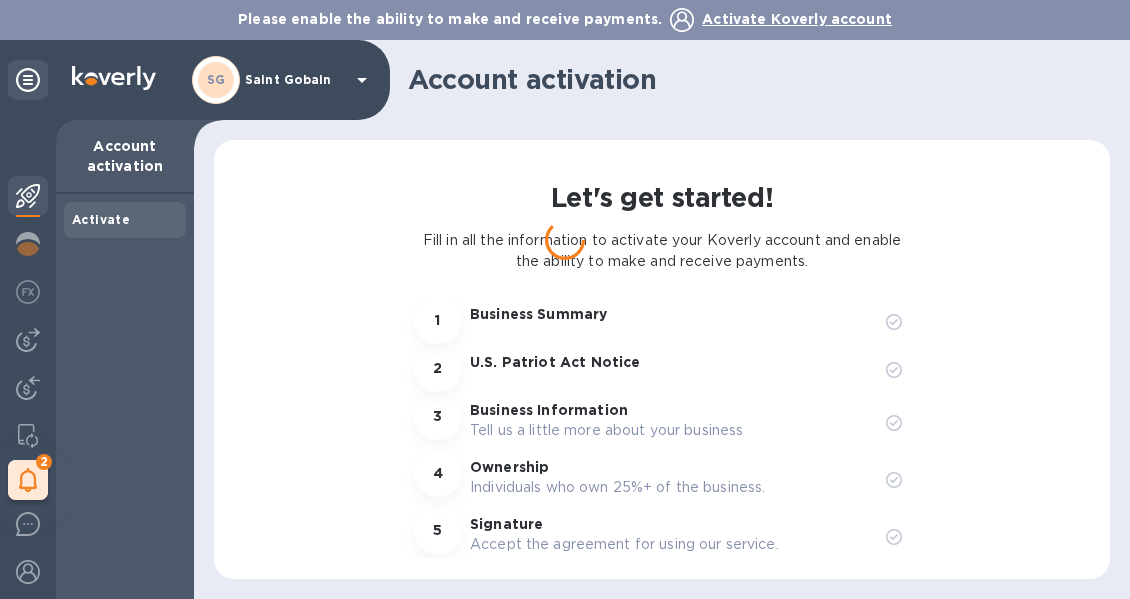 click at bounding box center [565, 299] 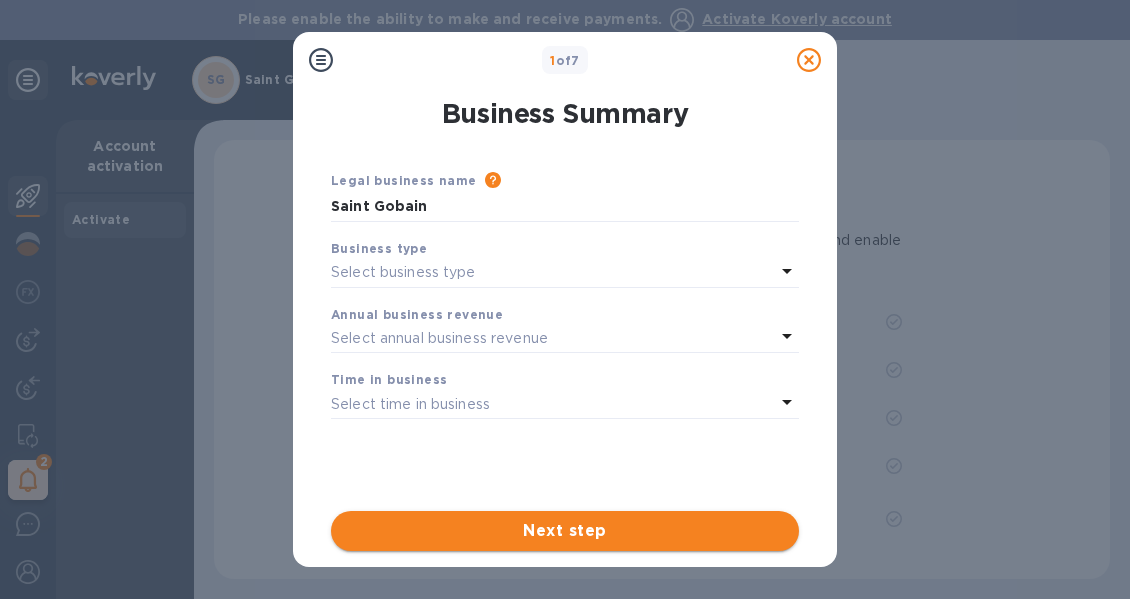 click on "Next step" at bounding box center (565, 531) 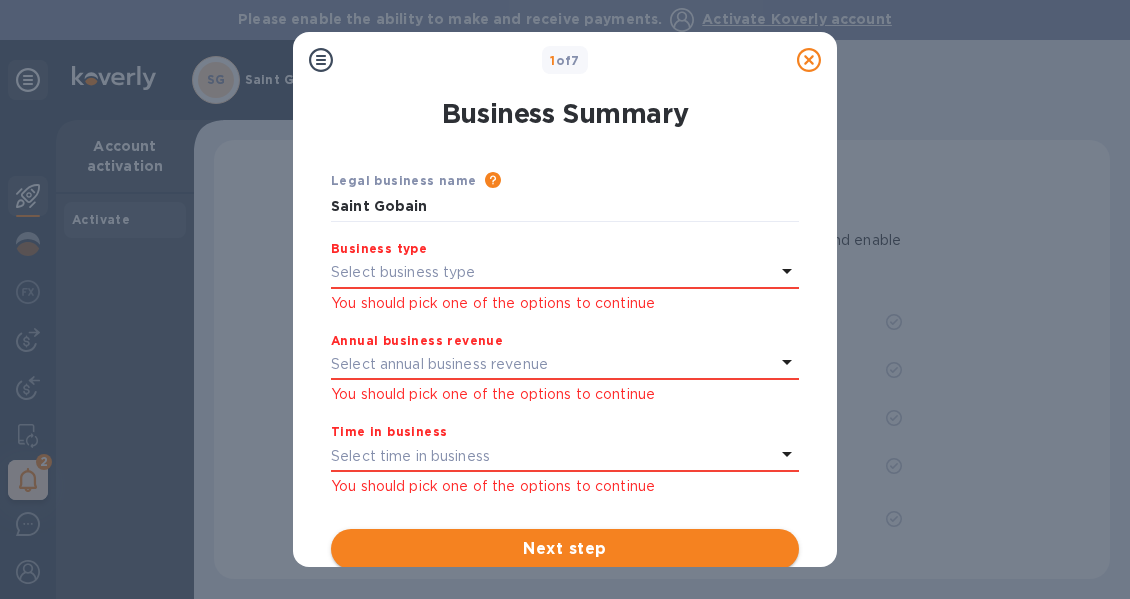 click on "Legal business name Please provide the legal name that appears on your SS-4 form issued by the IRS when the company was formed. [COMPANY_NAME] Business type Select business type You should pick one of the options to continue Annual business revenue Select annual business revenue You should pick one of the options to continue Time in business Select time in business You should pick one of the options to continue Next step" at bounding box center (565, 369) 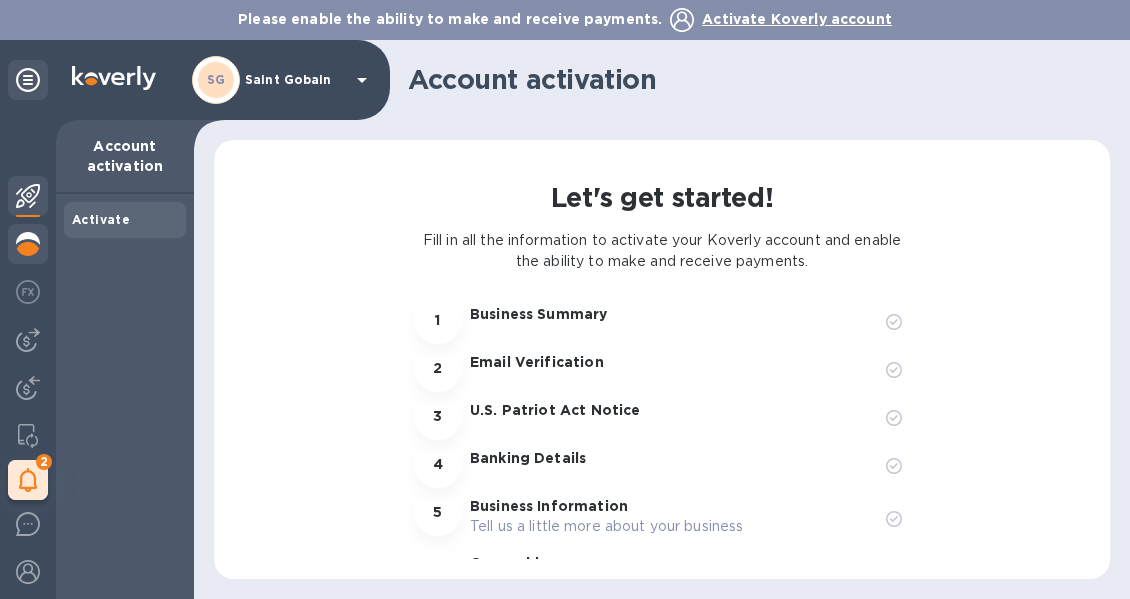 click at bounding box center [28, 244] 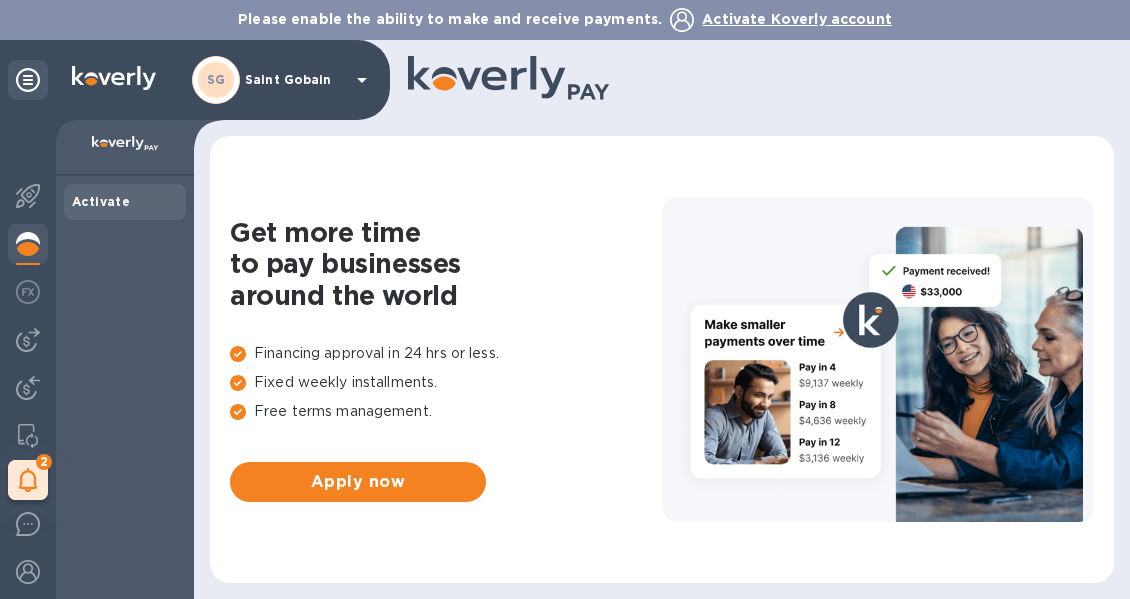 click at bounding box center (28, 244) 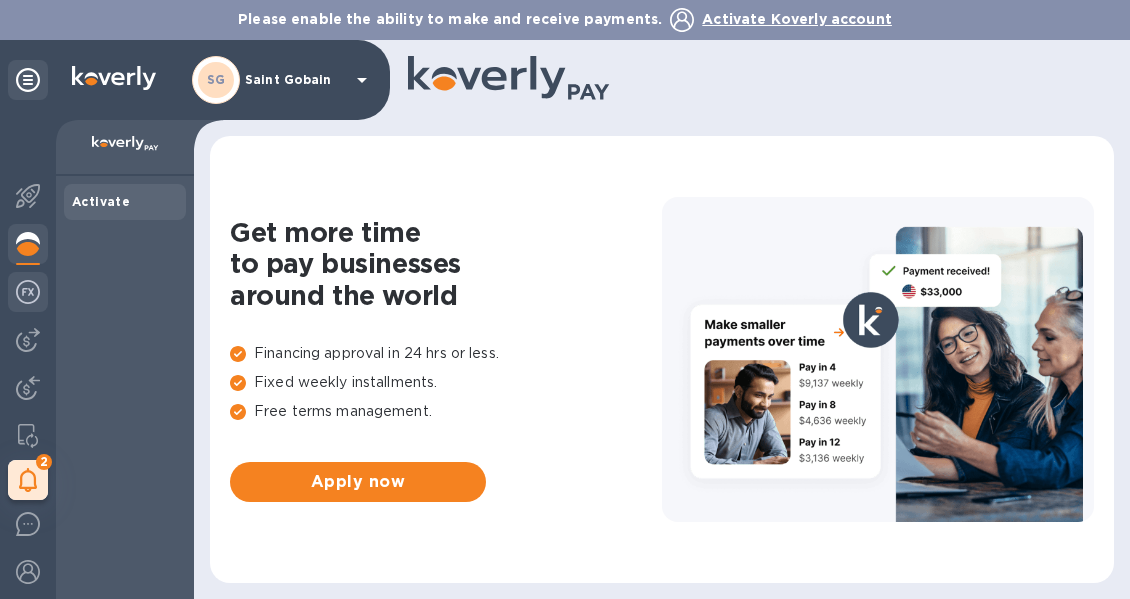 click at bounding box center (28, 292) 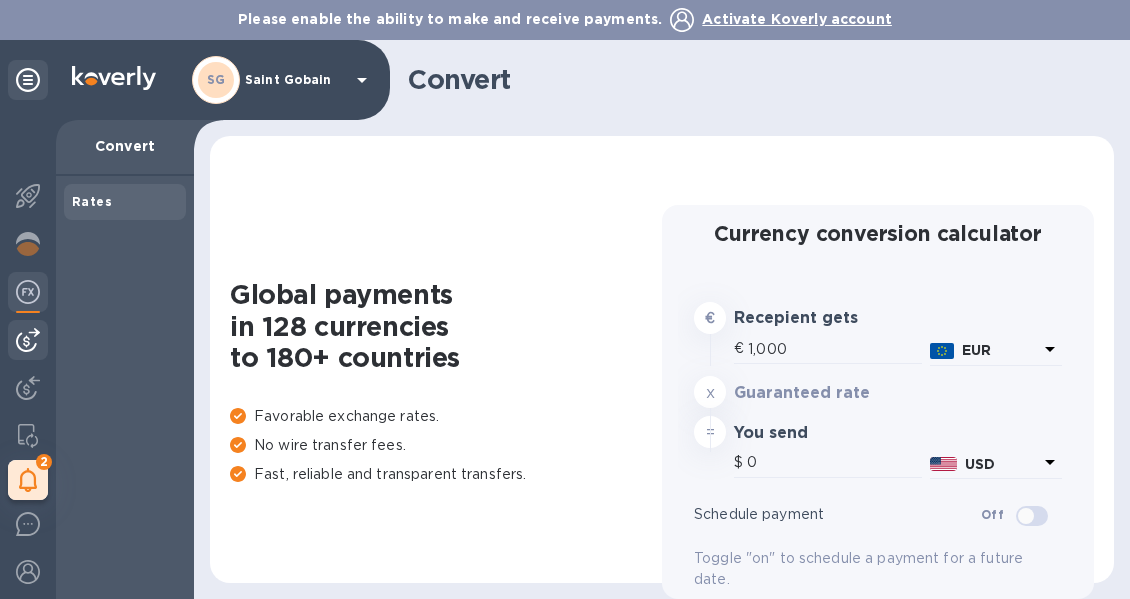 click at bounding box center (28, 340) 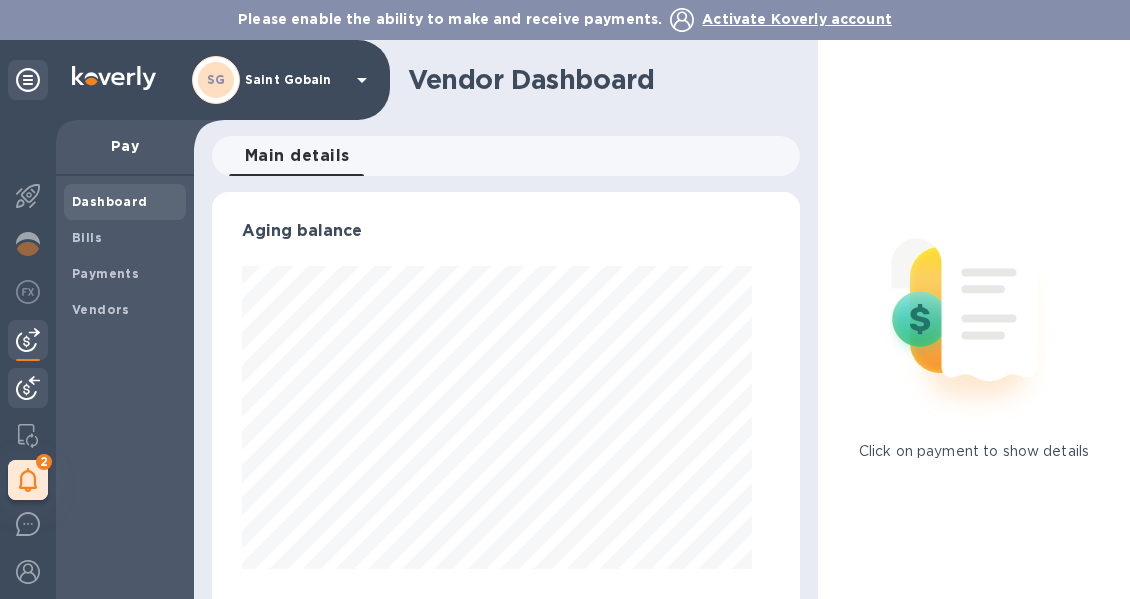 scroll, scrollTop: 999568, scrollLeft: 999430, axis: both 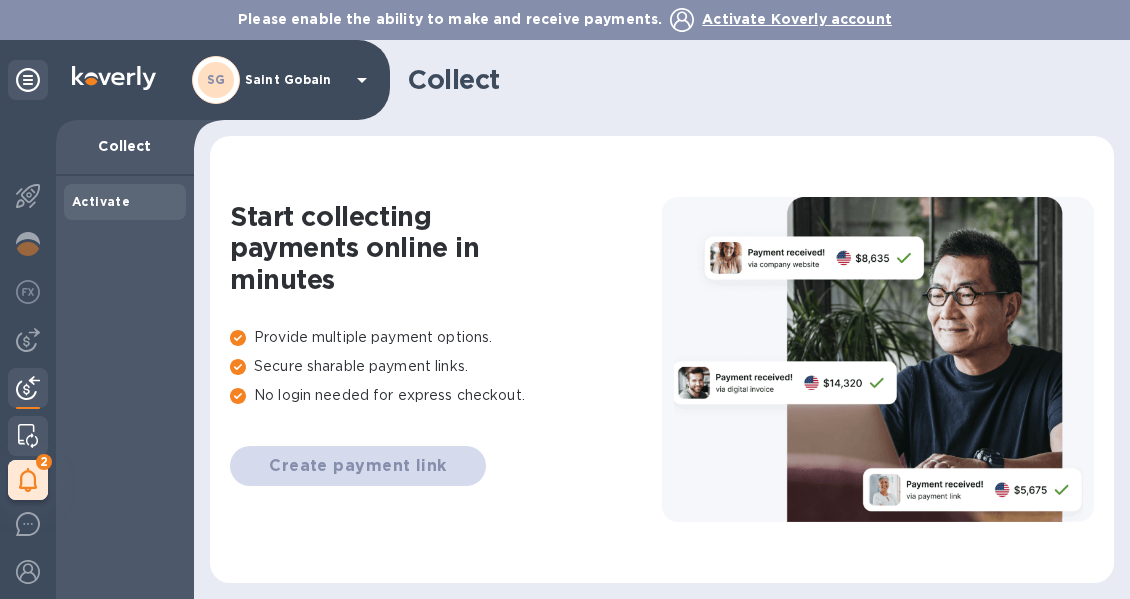 click at bounding box center [28, 436] 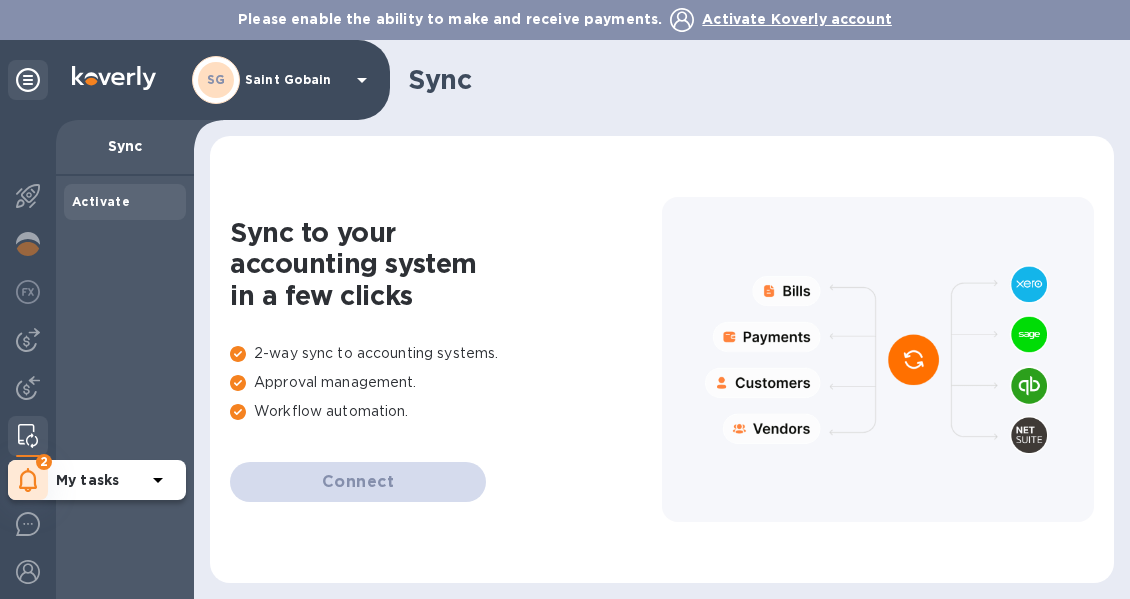 click 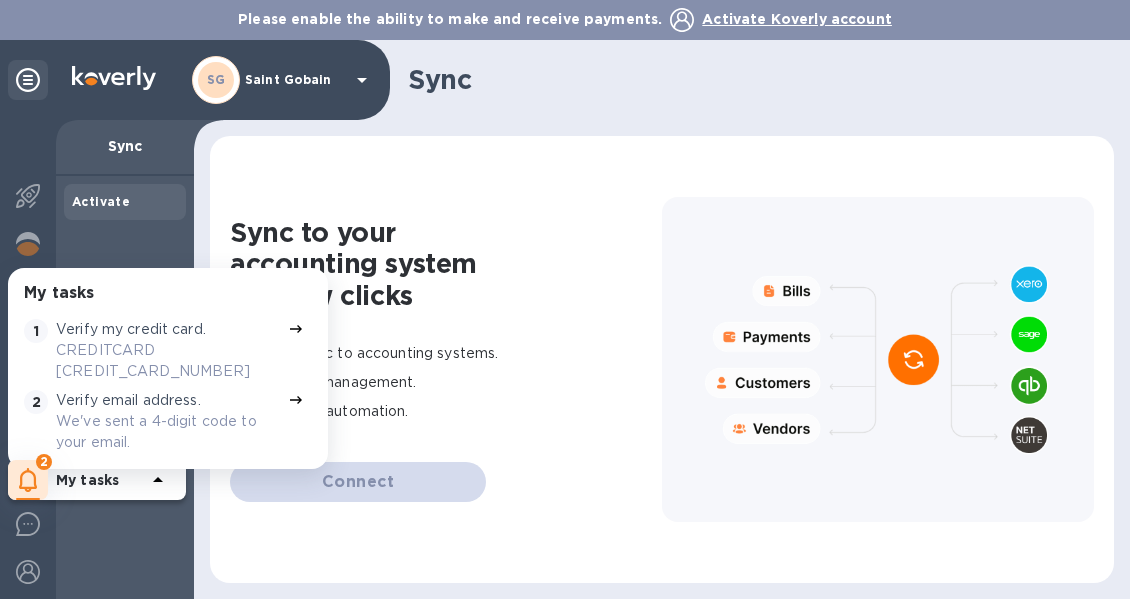 click on "Activate" at bounding box center [125, 387] 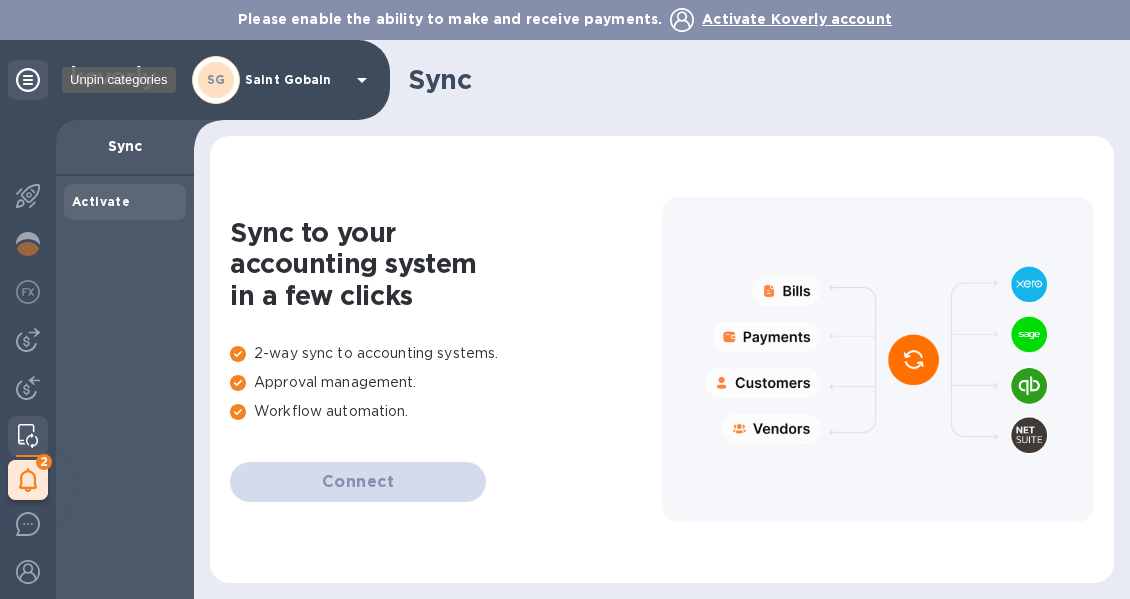 click 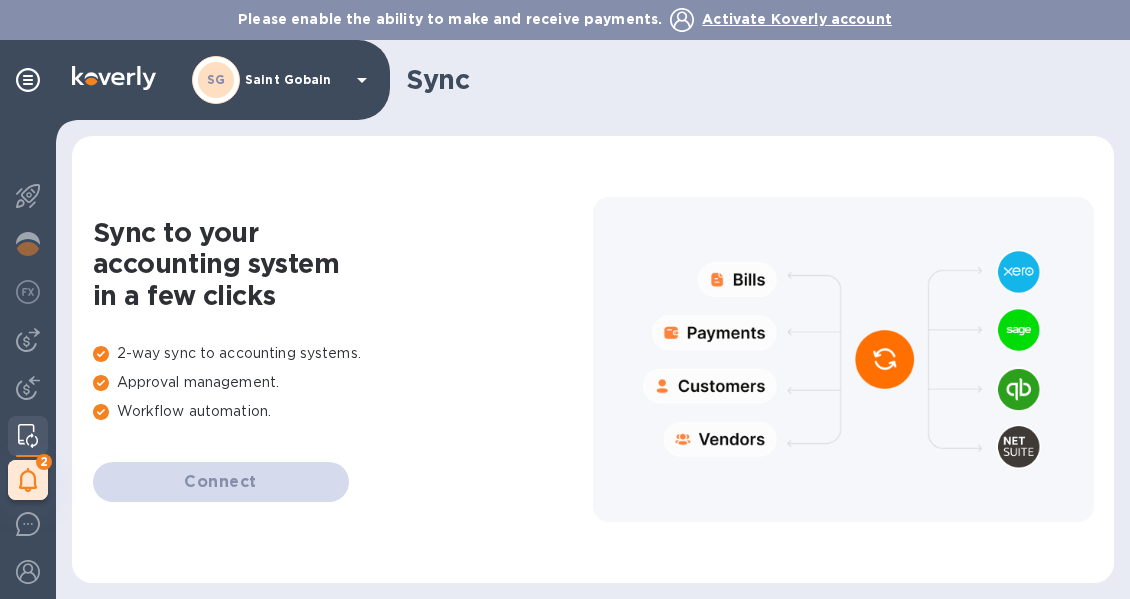 click on "SG Saint Gobain" at bounding box center [283, 80] 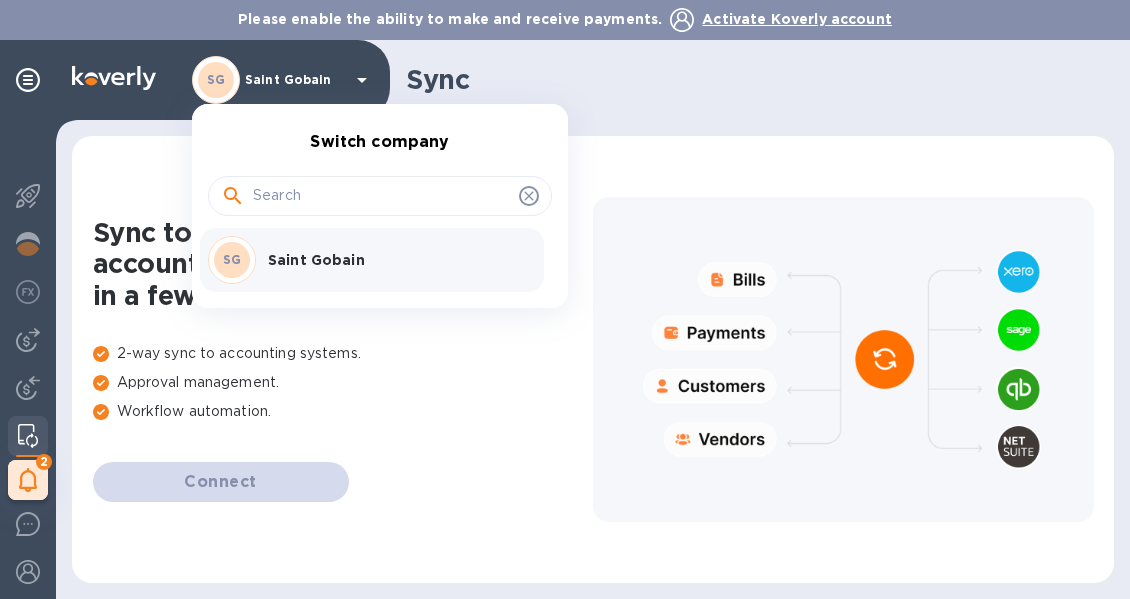 click at bounding box center (565, 299) 